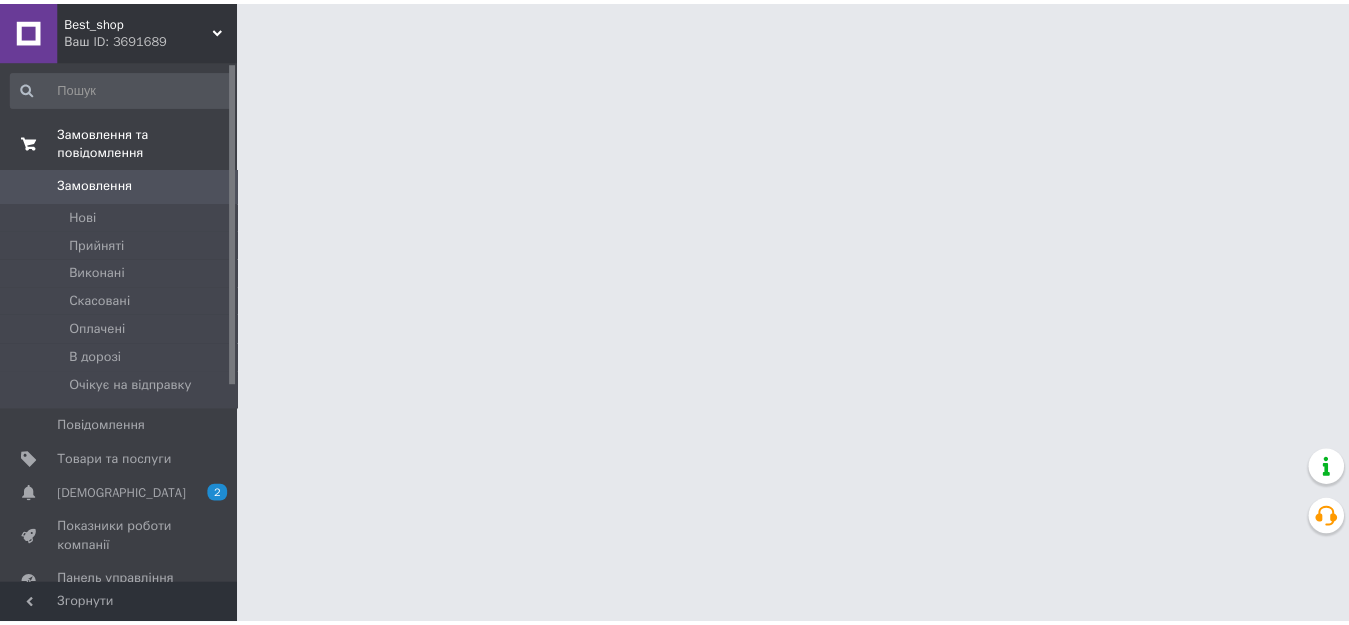 scroll, scrollTop: 0, scrollLeft: 0, axis: both 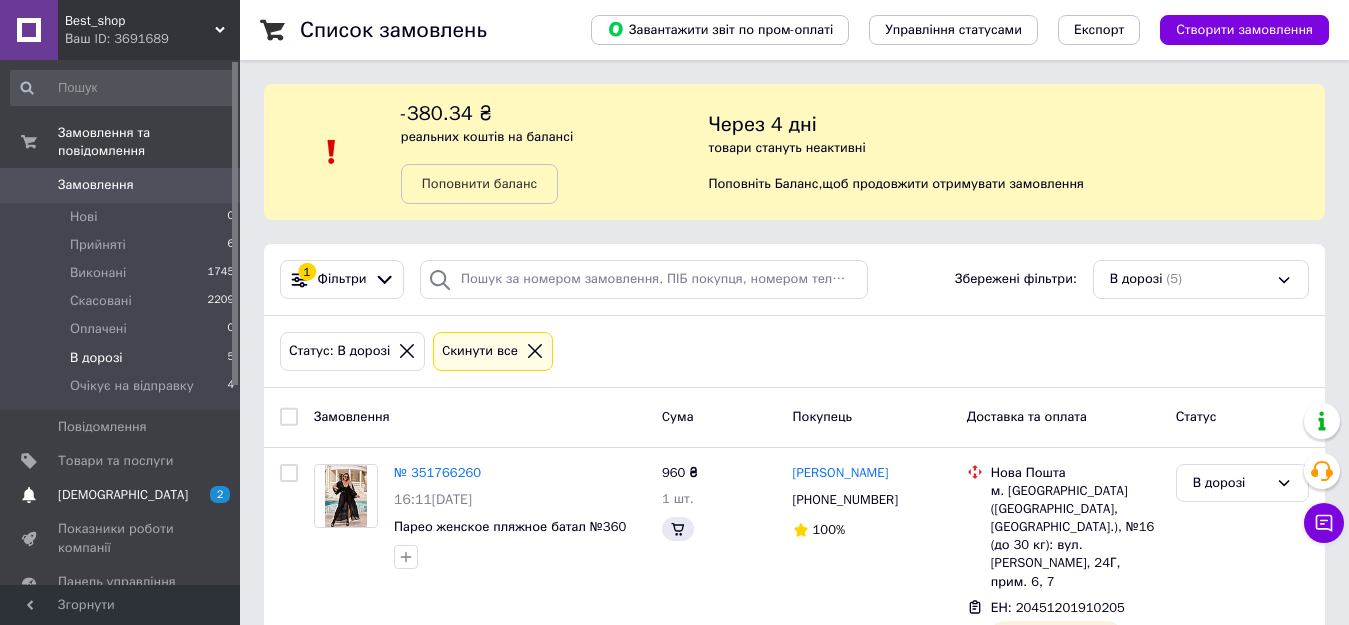 click on "[DEMOGRAPHIC_DATA]" at bounding box center [123, 495] 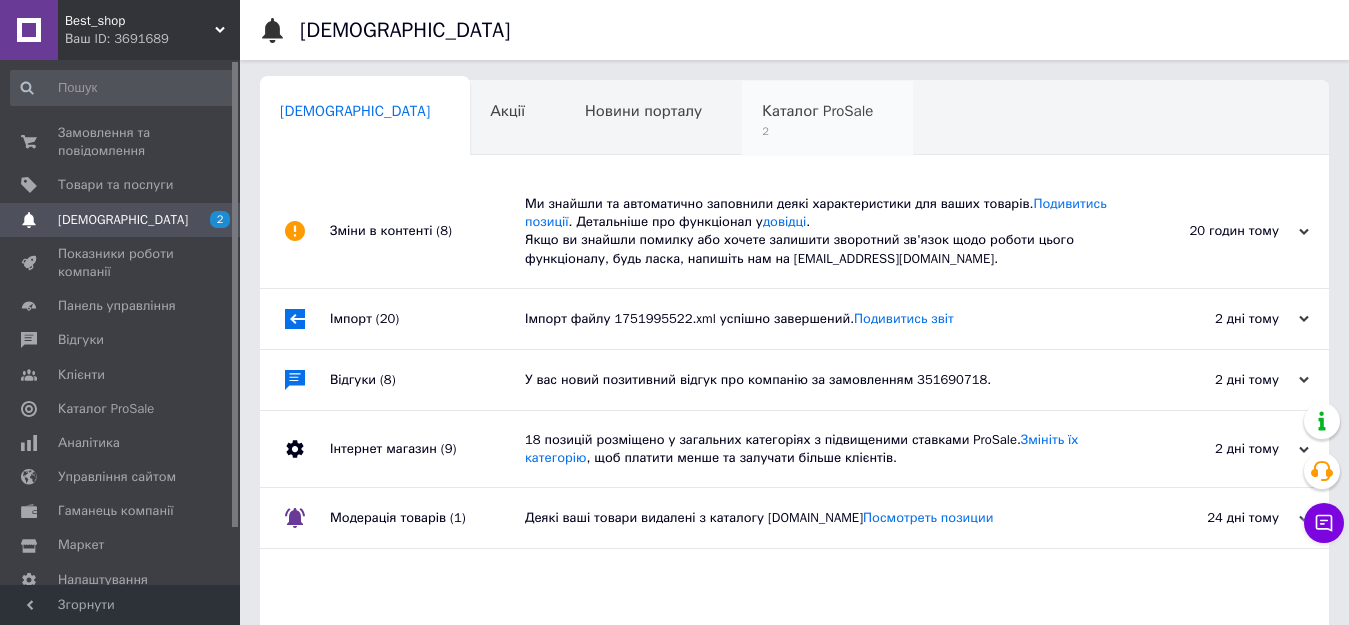 click on "Каталог ProSale 2" at bounding box center (827, 119) 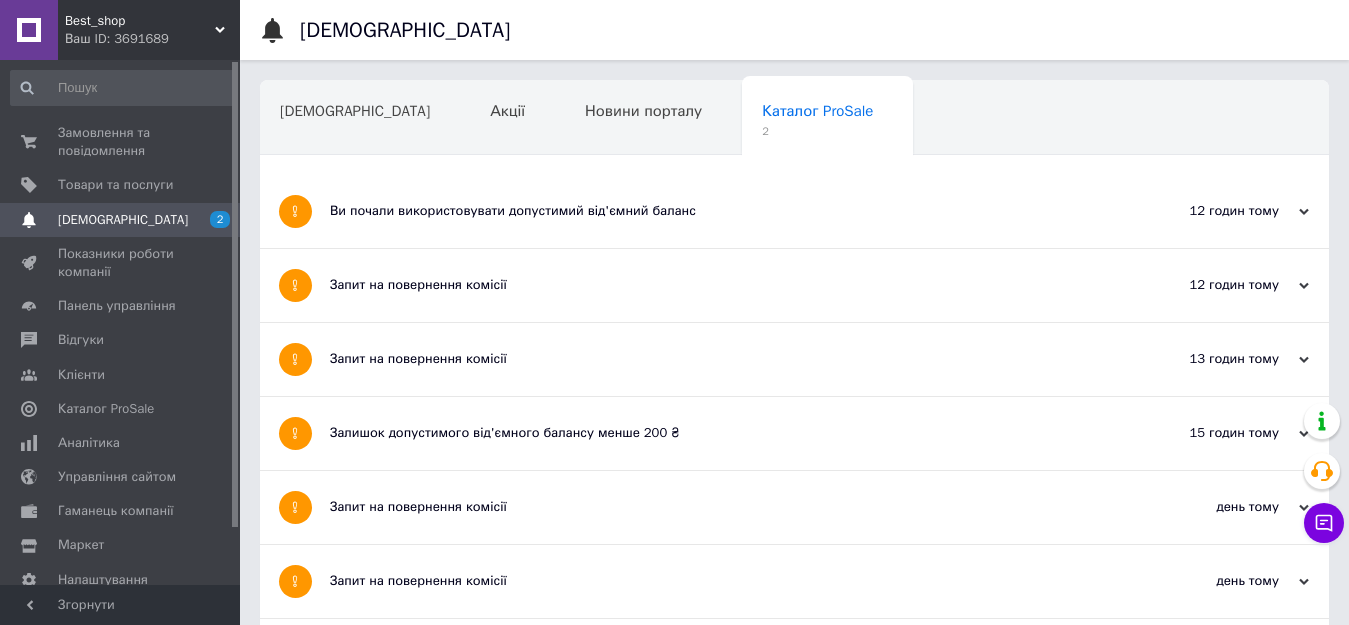 click on "Запит на повернення комісії" at bounding box center (719, 285) 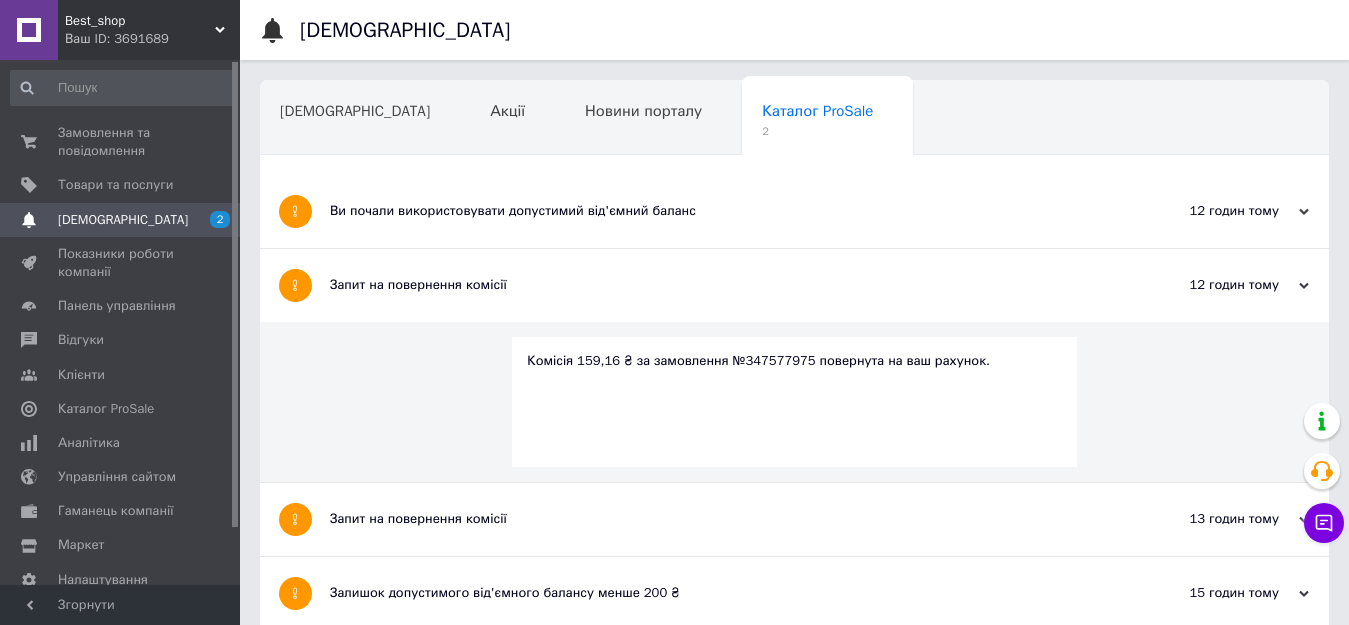 click on "Ви почали використовувати допустимий від'ємний баланс" at bounding box center (719, 211) 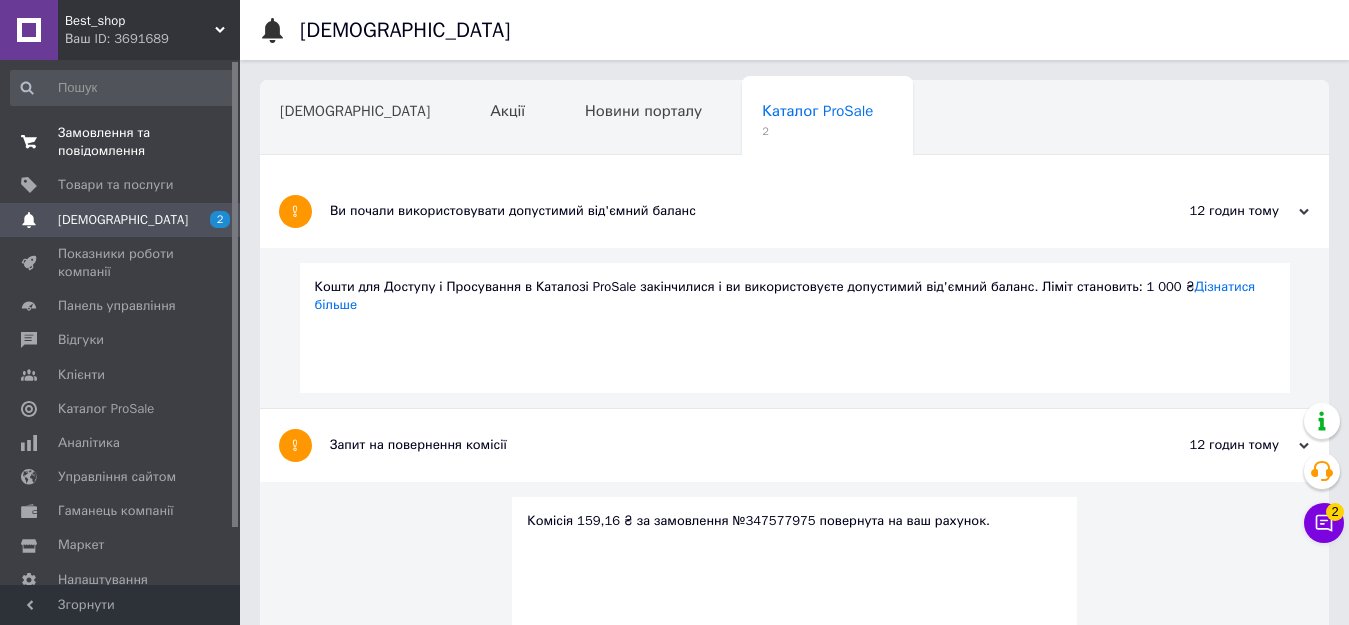 click on "Замовлення та повідомлення" at bounding box center (121, 142) 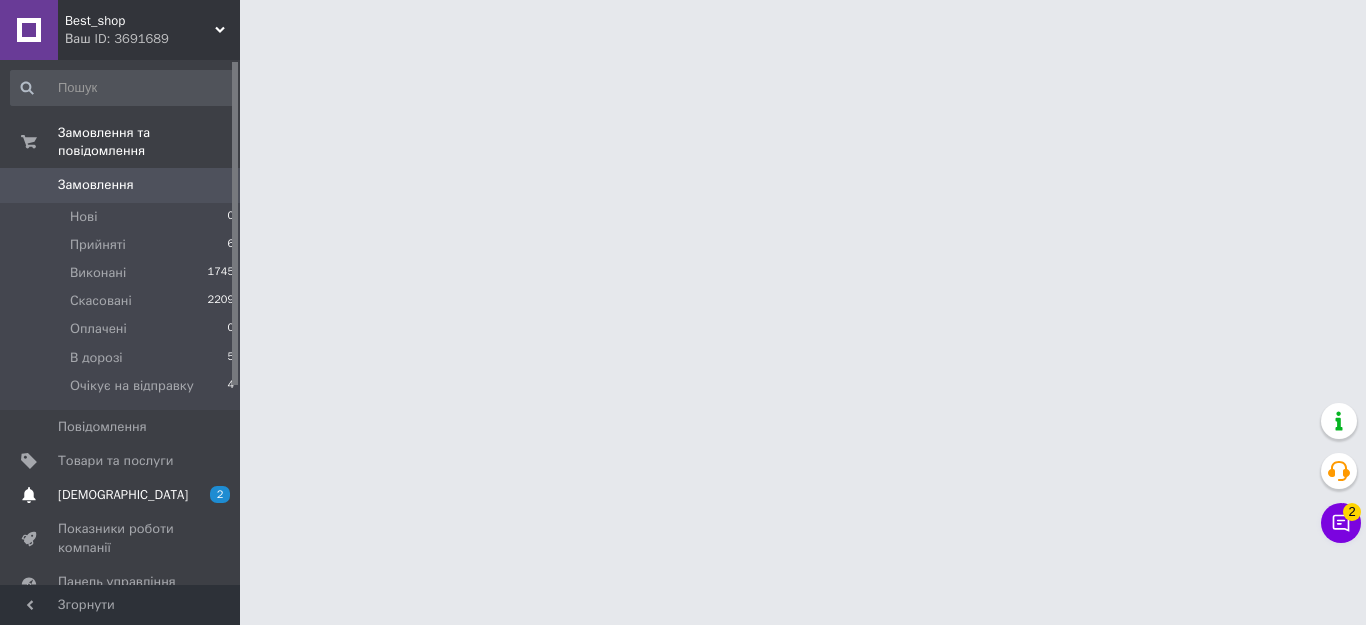 click on "[DEMOGRAPHIC_DATA] 2" at bounding box center [123, 495] 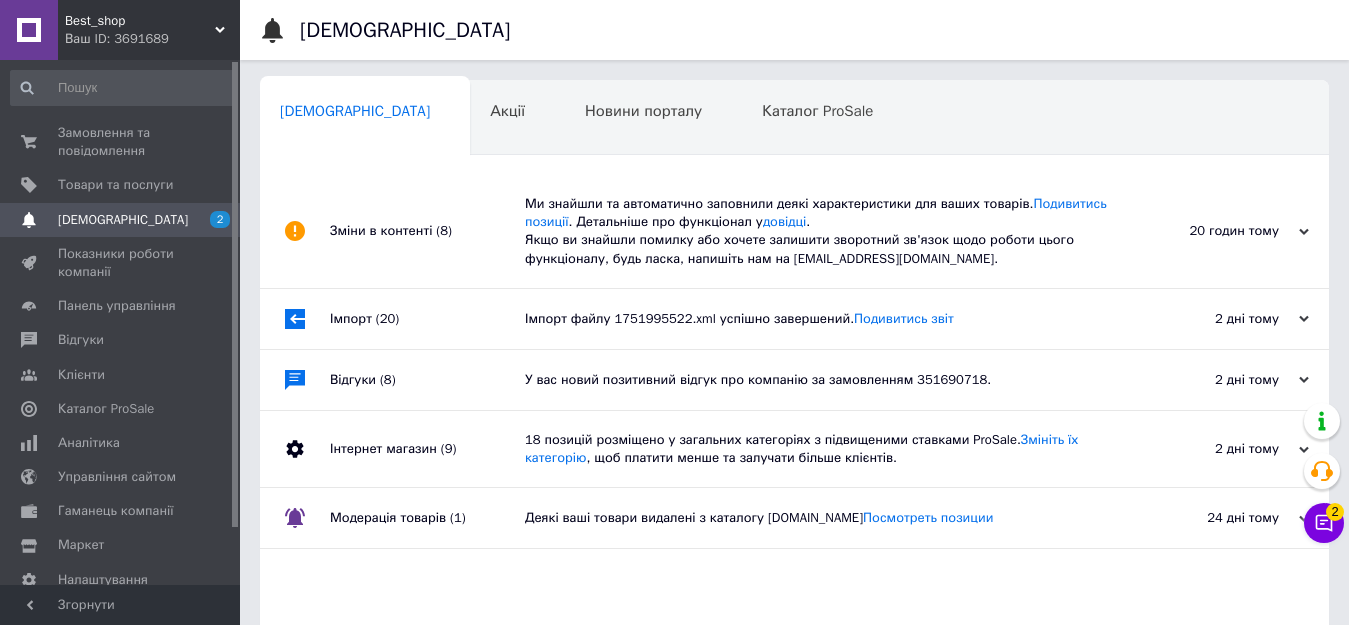 click on "Ми знайшли та автоматично заповнили деякі характеристики для ваших товарів.  Подивитись позиції . Детальніше про функціонал у  довідці . Якщо ви знайшли помилку або хочете залишити зворотний зв'язок щодо роботи цього функціоналу, будь ласка, напишіть нам на [EMAIL_ADDRESS][DOMAIN_NAME]." at bounding box center [817, 231] 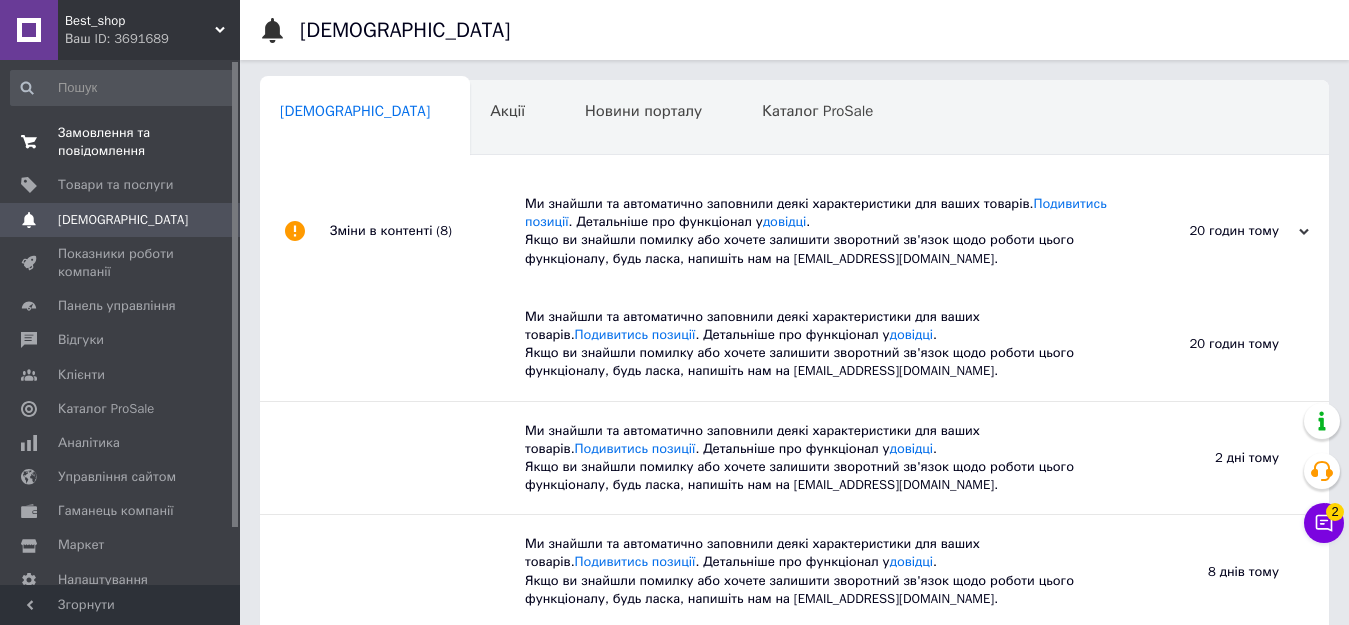 click on "Замовлення та повідомлення" at bounding box center (121, 142) 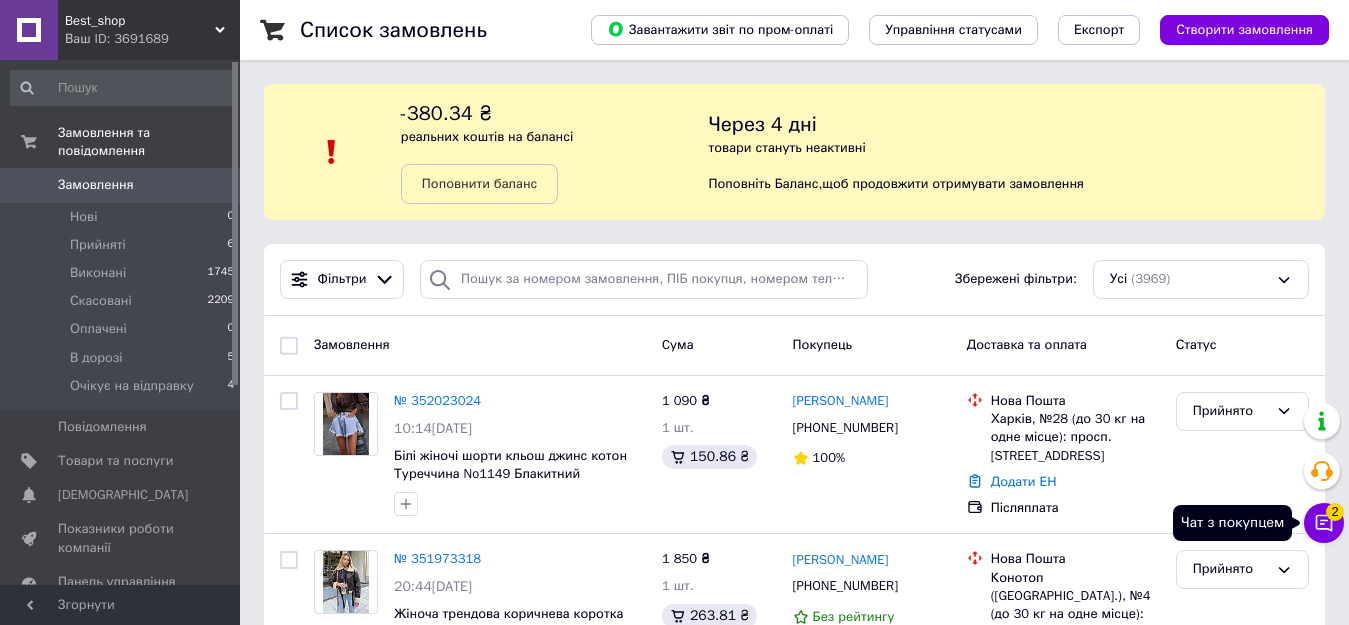 click 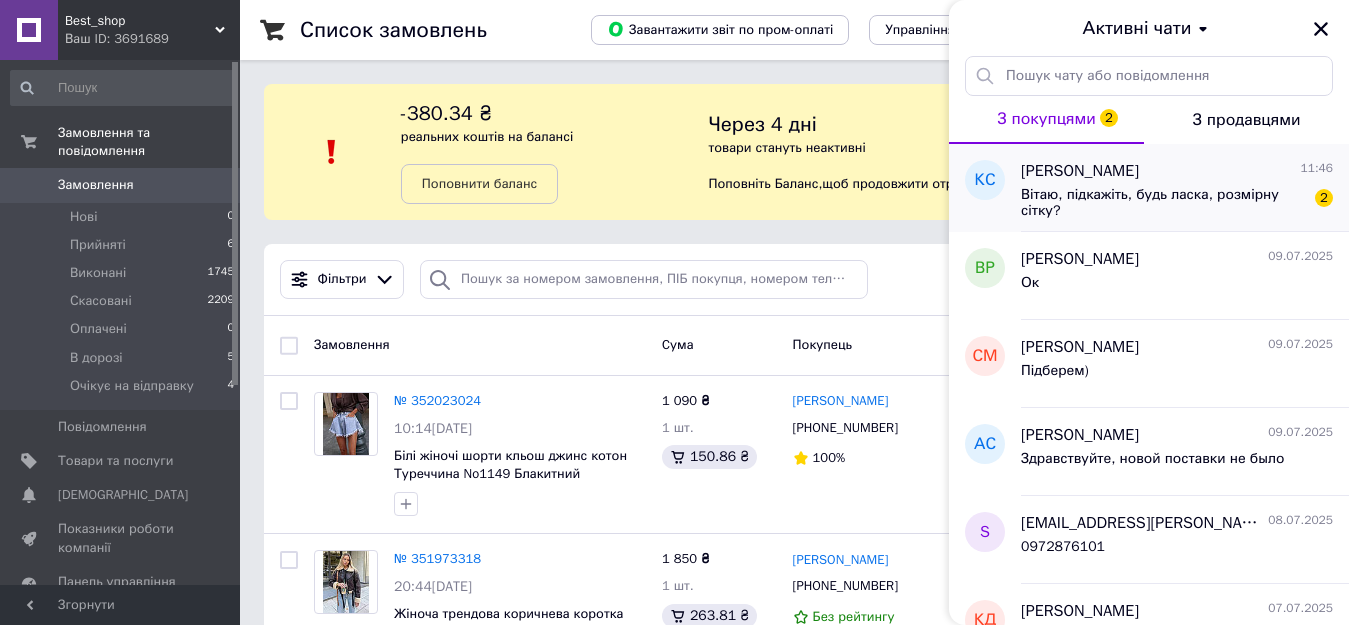 click on "[PERSON_NAME] 11:46 Вітаю, підкажіть, будь ласка, розмірну сітку? 2" at bounding box center (1185, 188) 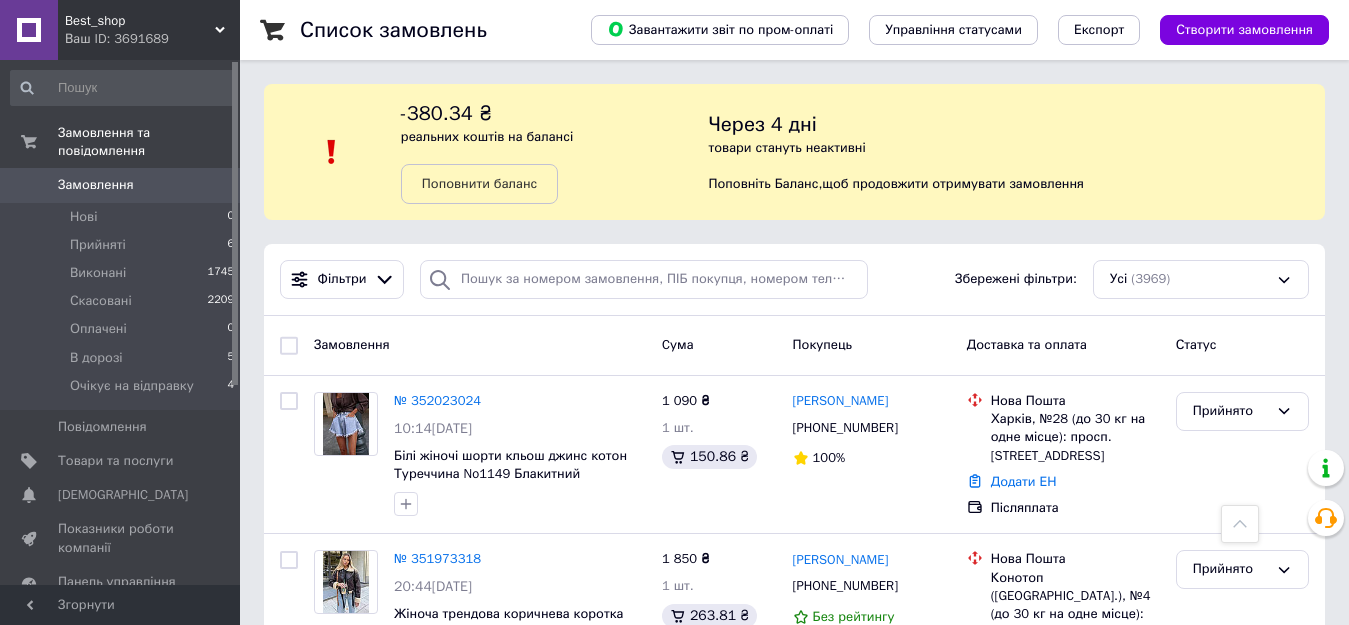 scroll, scrollTop: 547, scrollLeft: 0, axis: vertical 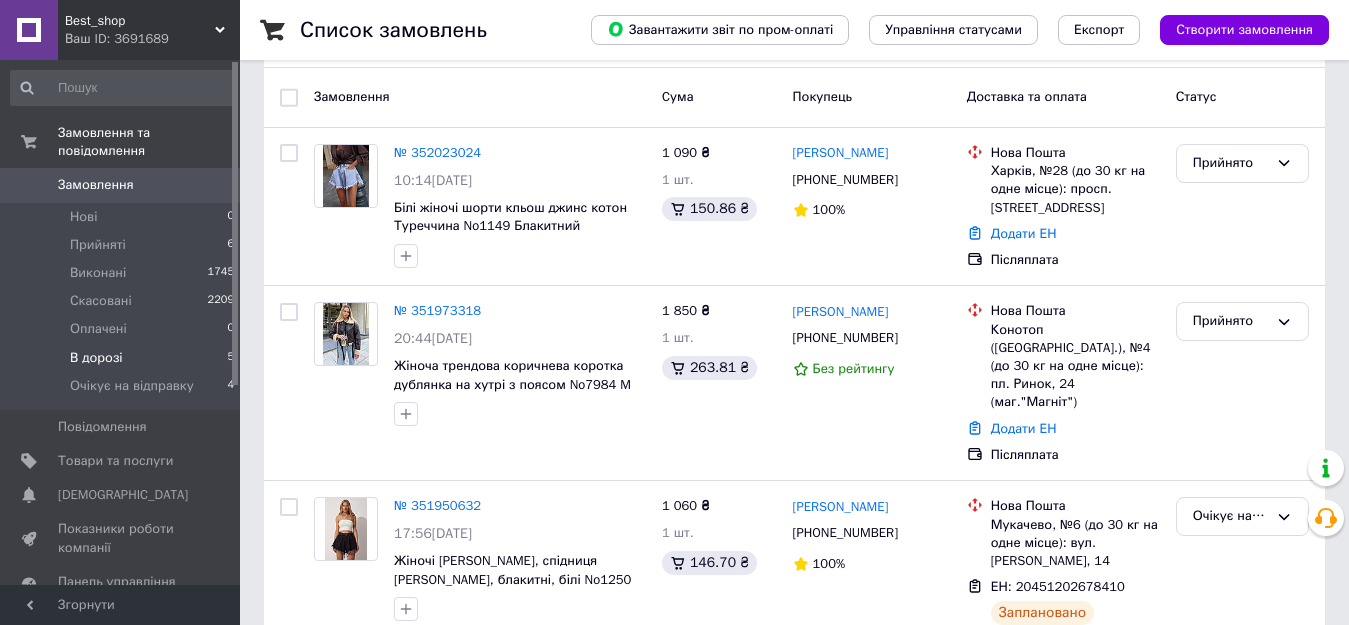 click on "В дорозі" at bounding box center (96, 358) 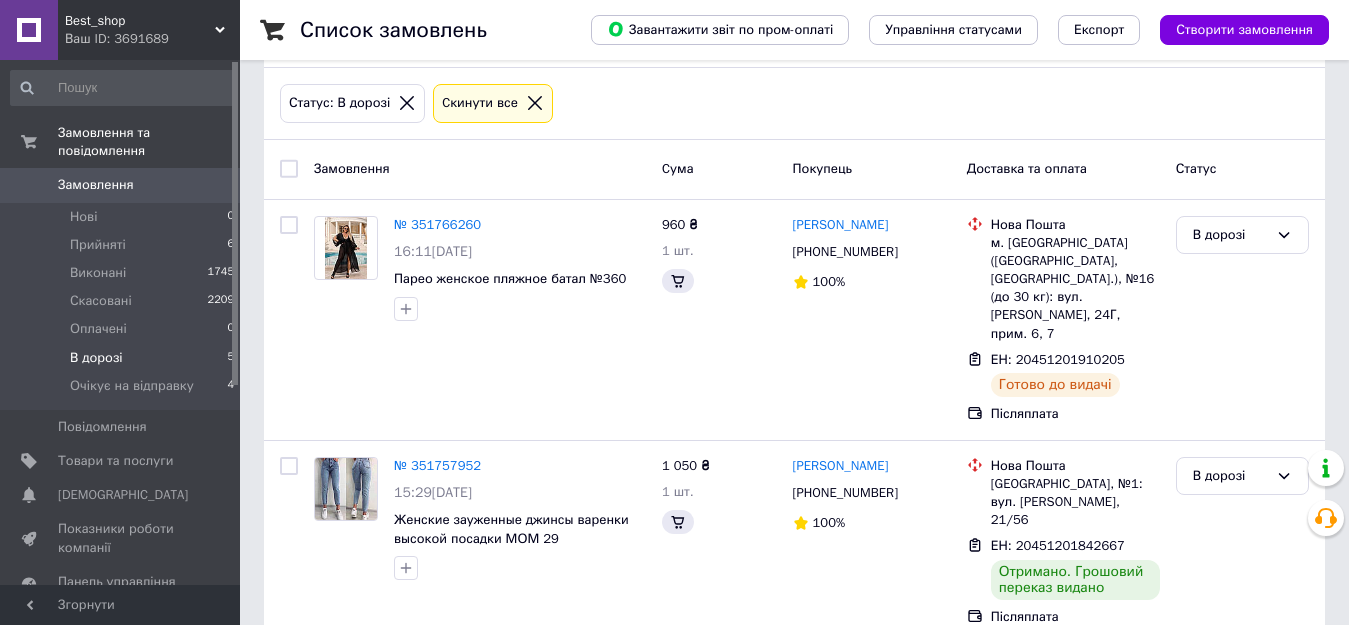 scroll, scrollTop: 0, scrollLeft: 0, axis: both 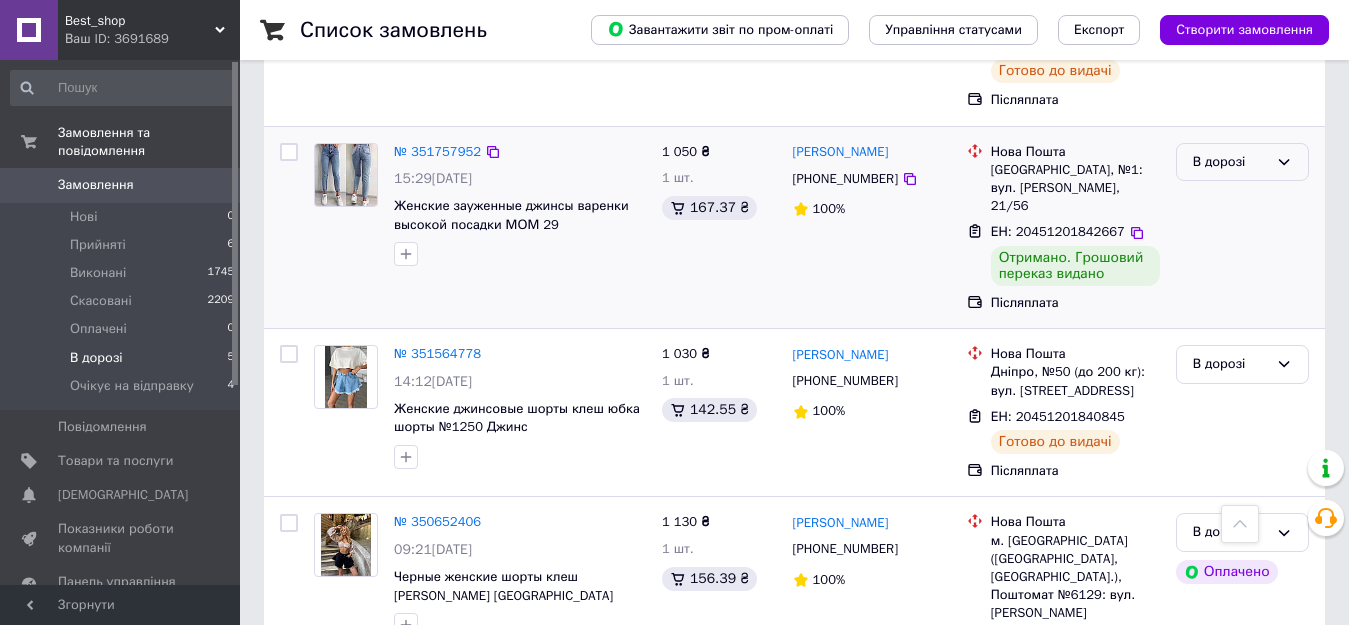 click on "В дорозі" at bounding box center [1242, 162] 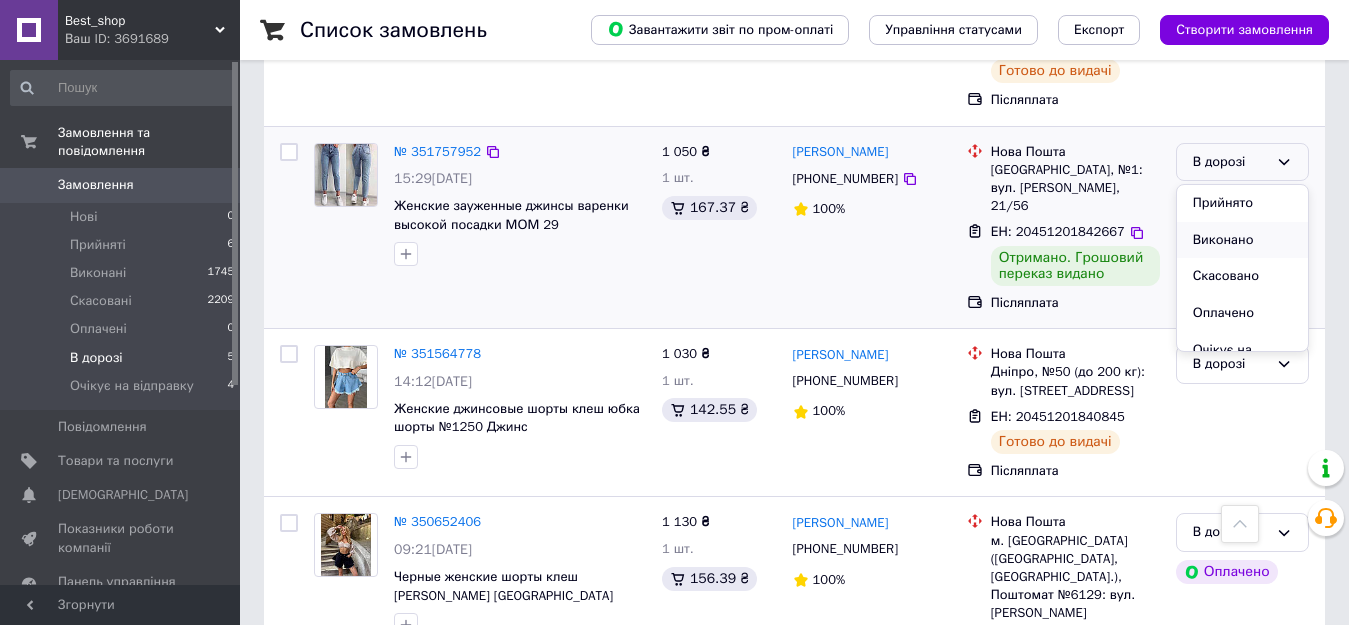 click on "Виконано" at bounding box center (1242, 240) 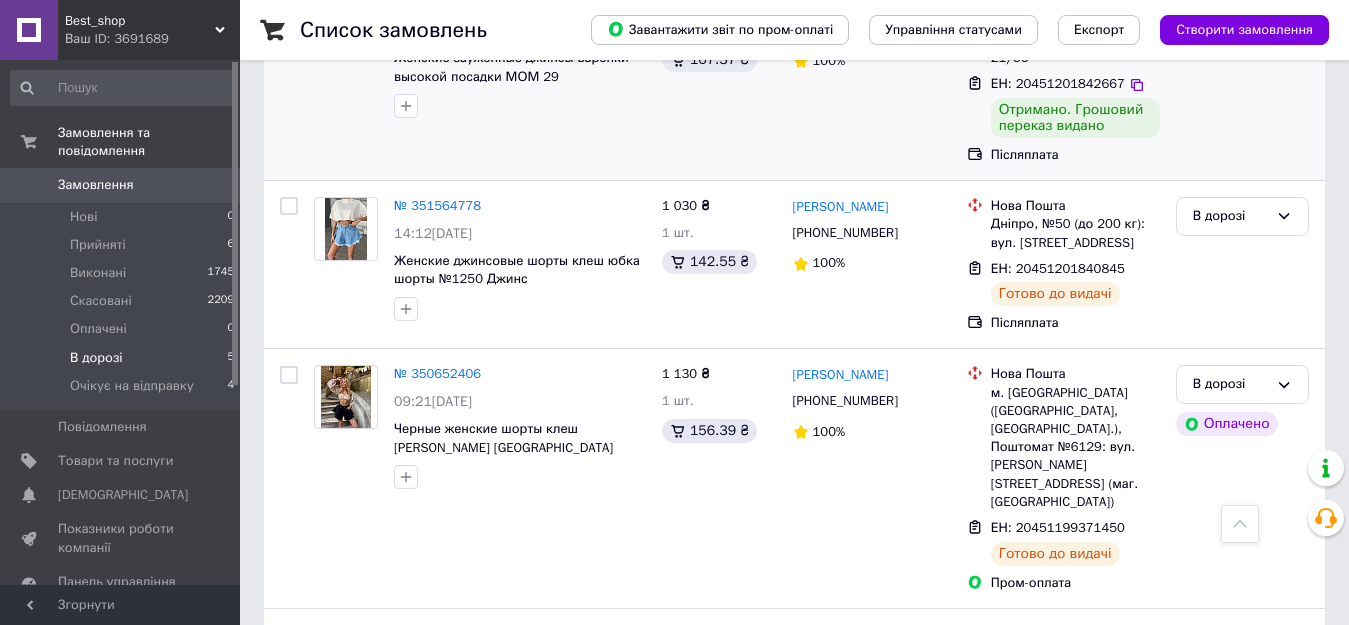 scroll, scrollTop: 707, scrollLeft: 0, axis: vertical 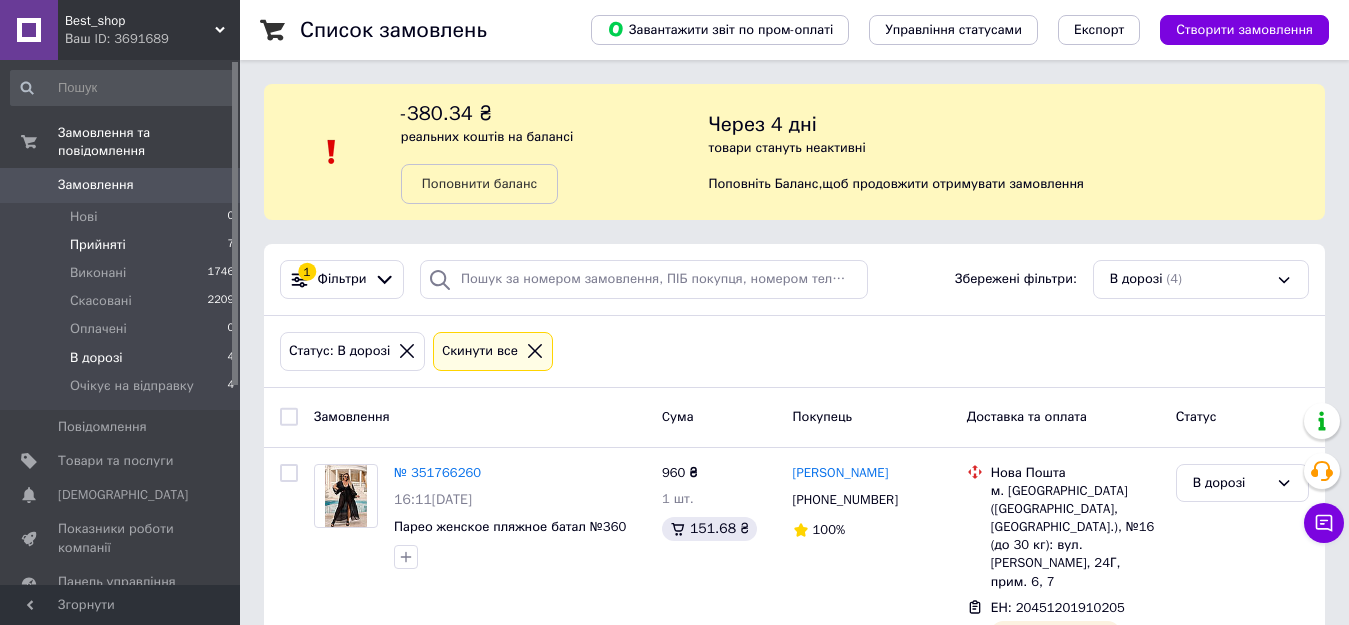 click on "Прийняті 7" at bounding box center (123, 245) 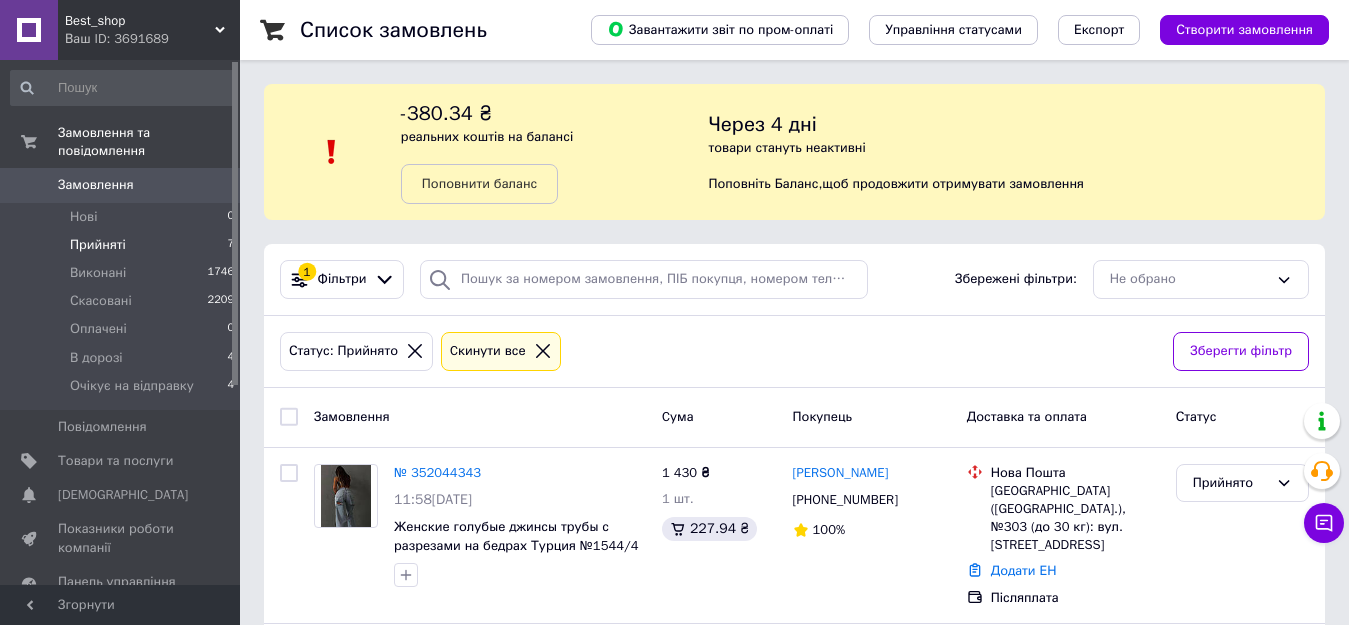 click on "Прийняті 7" at bounding box center (123, 245) 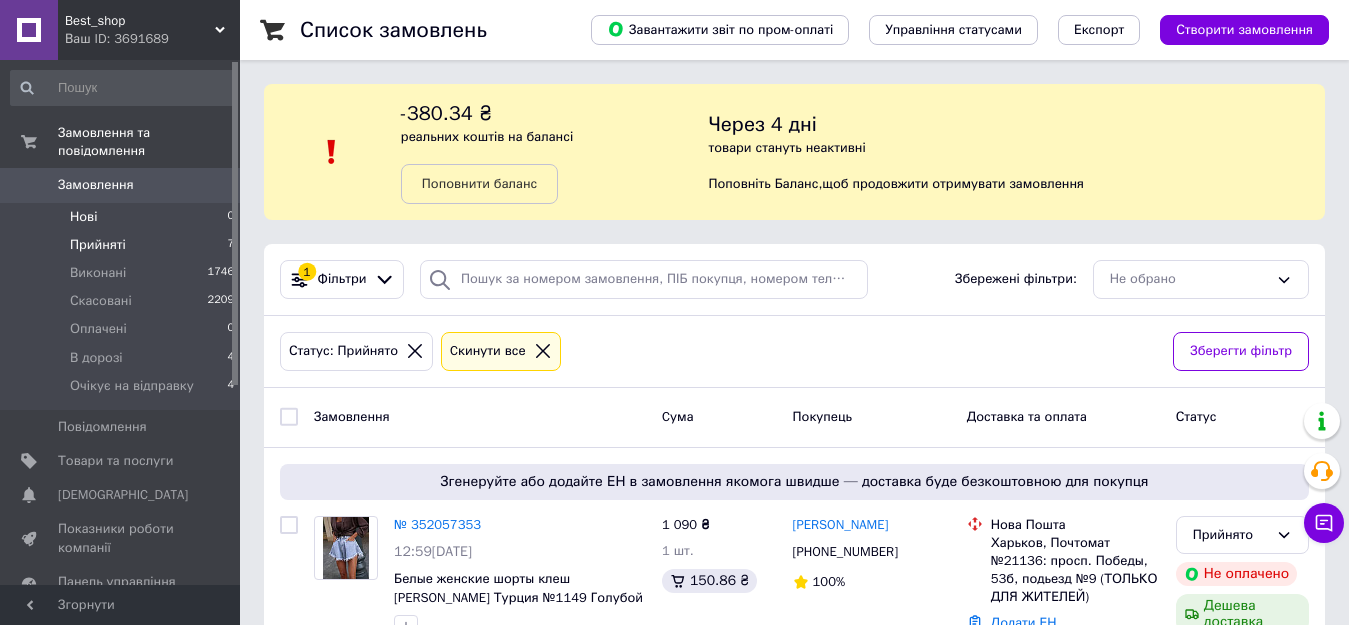 click on "Нові" at bounding box center (83, 217) 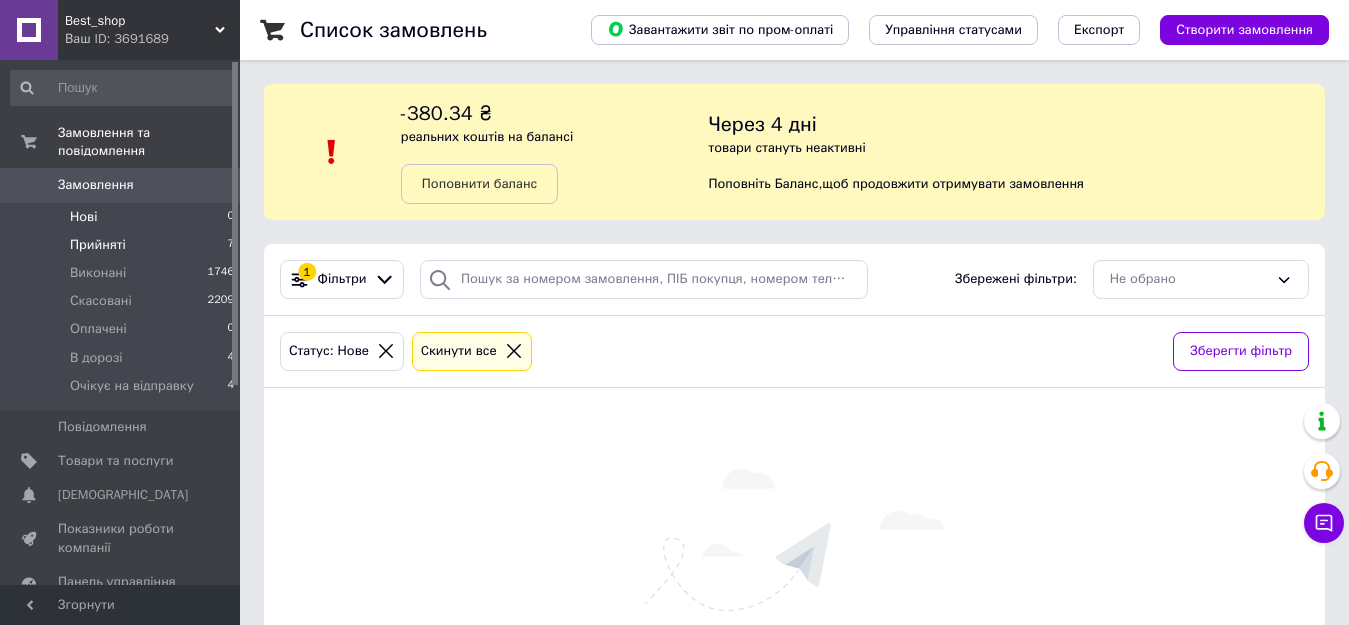 click on "Прийняті" at bounding box center (98, 245) 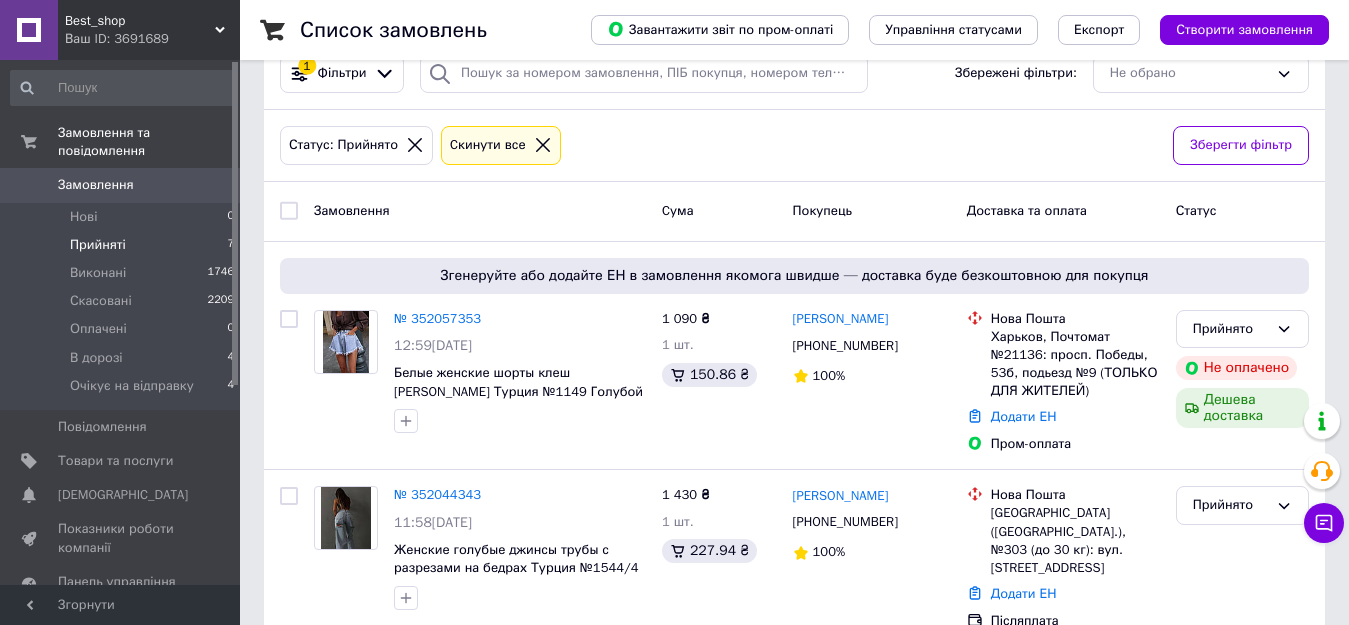 scroll, scrollTop: 324, scrollLeft: 0, axis: vertical 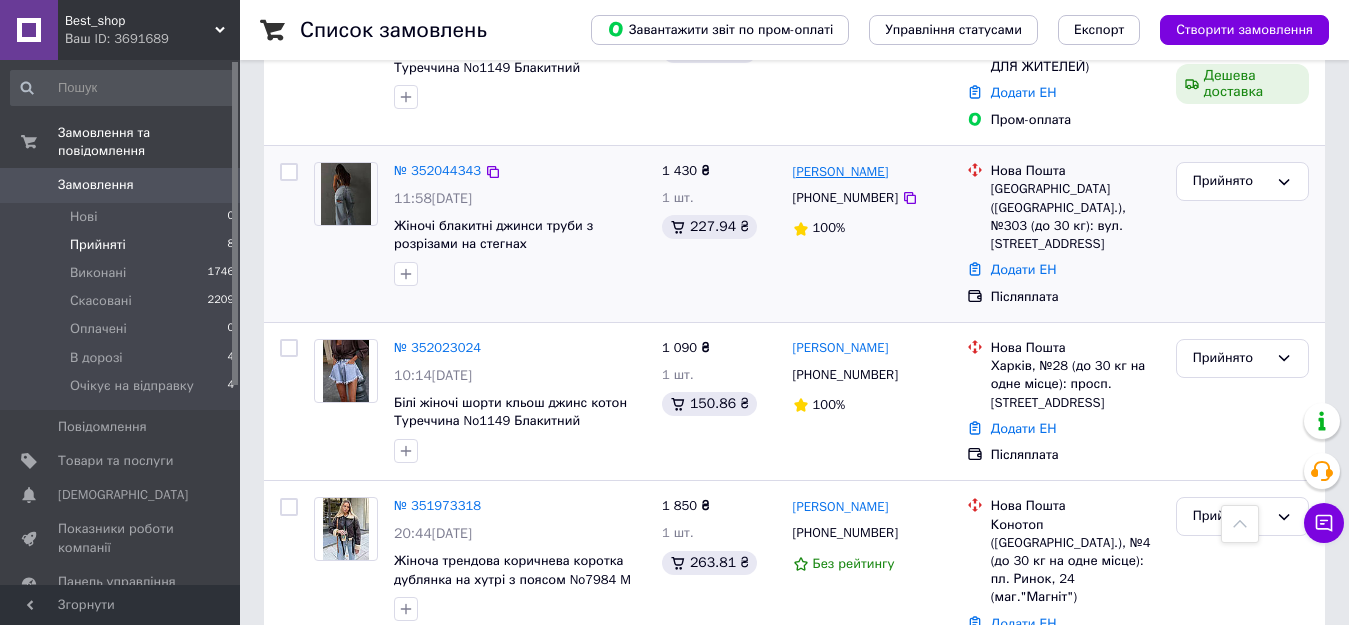click on "[PERSON_NAME]" at bounding box center [841, 172] 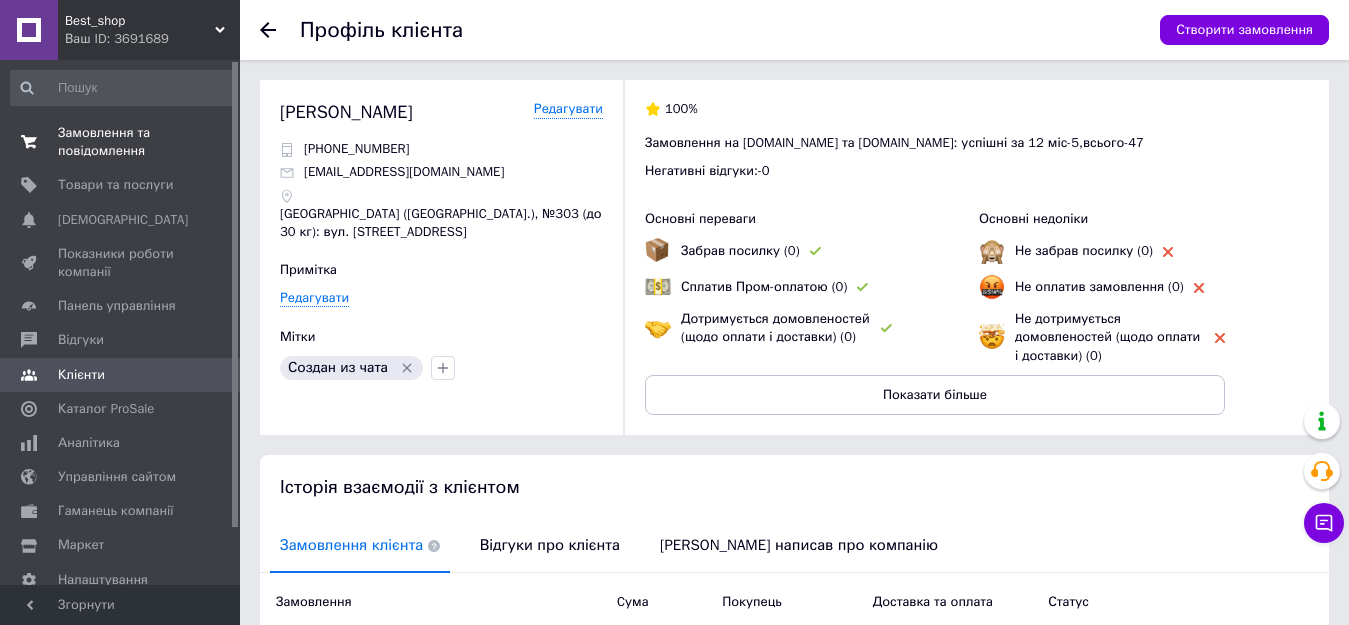 click on "Замовлення та повідомлення" at bounding box center [121, 142] 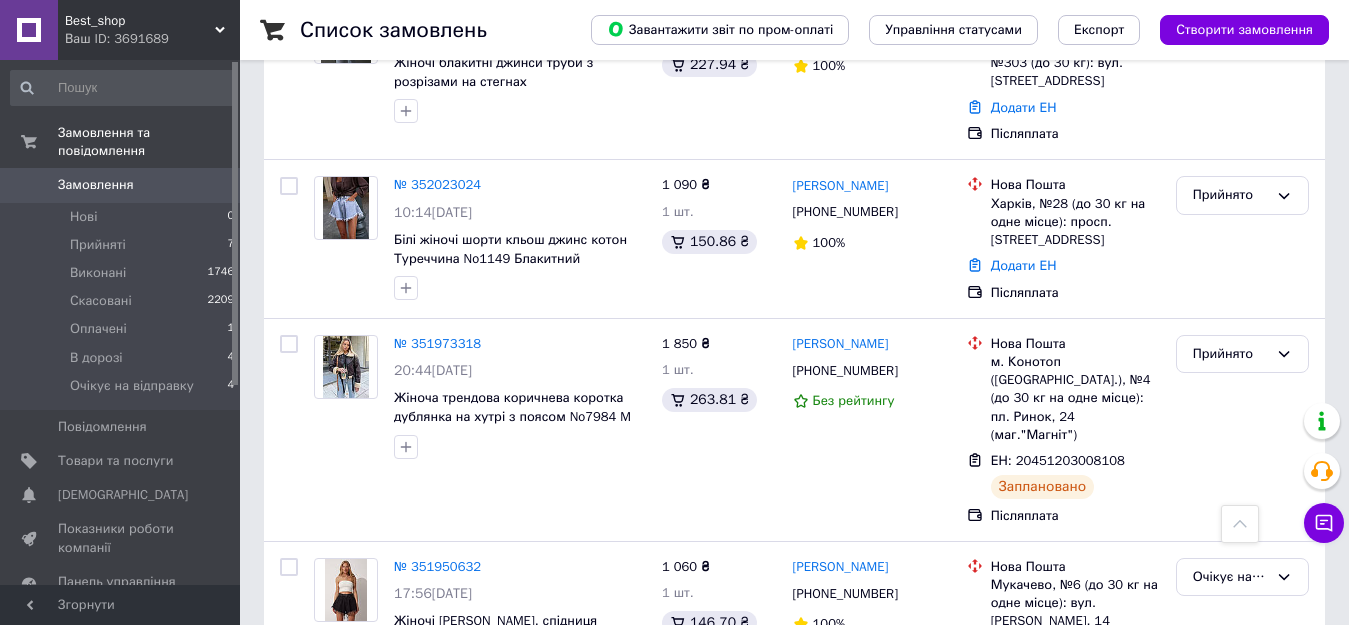 scroll, scrollTop: 0, scrollLeft: 0, axis: both 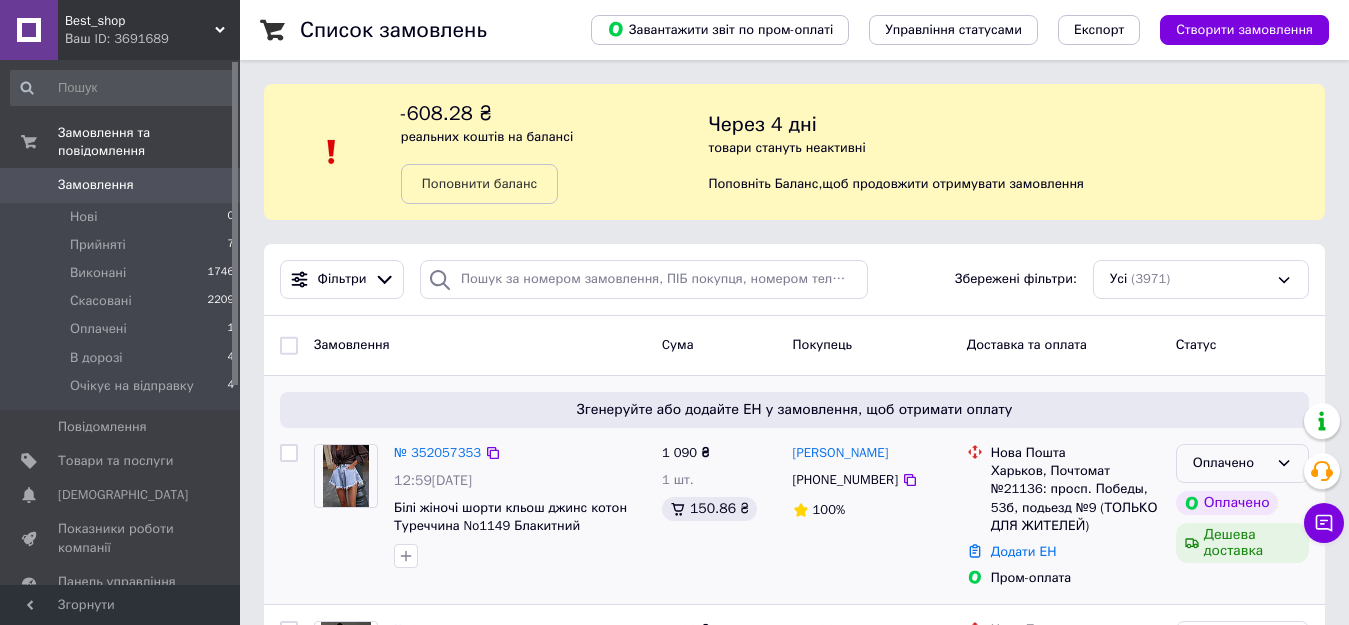 click 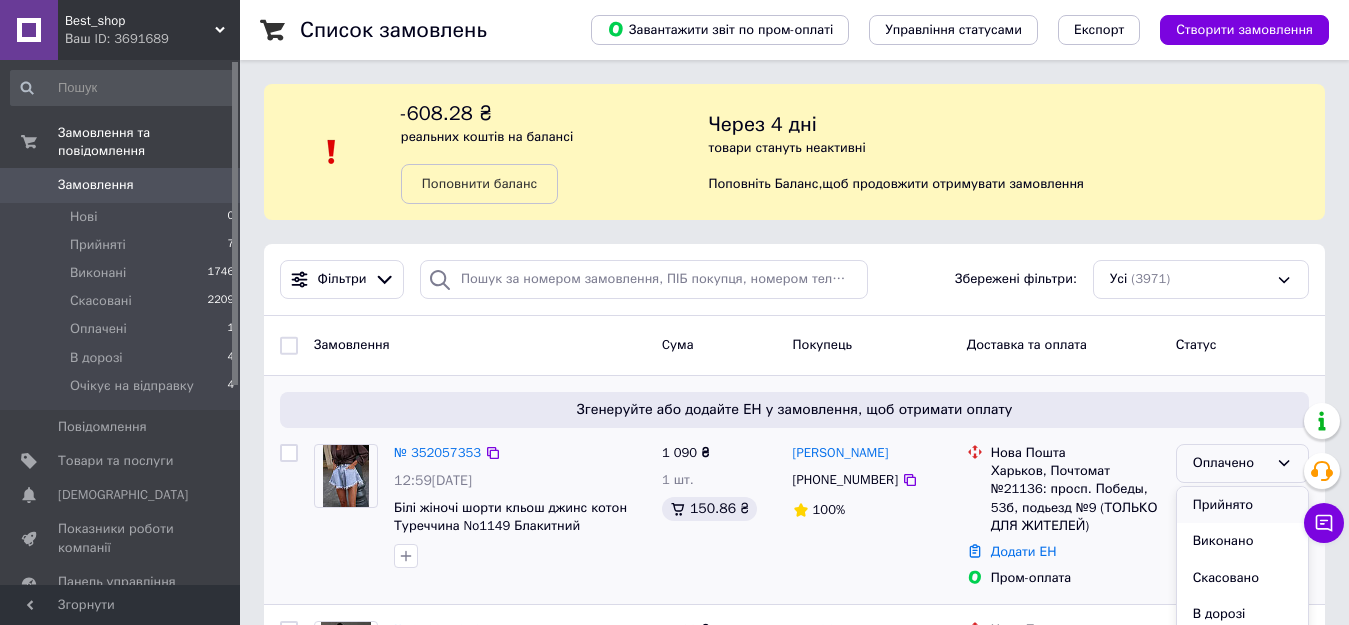 click on "Прийнято" at bounding box center (1242, 505) 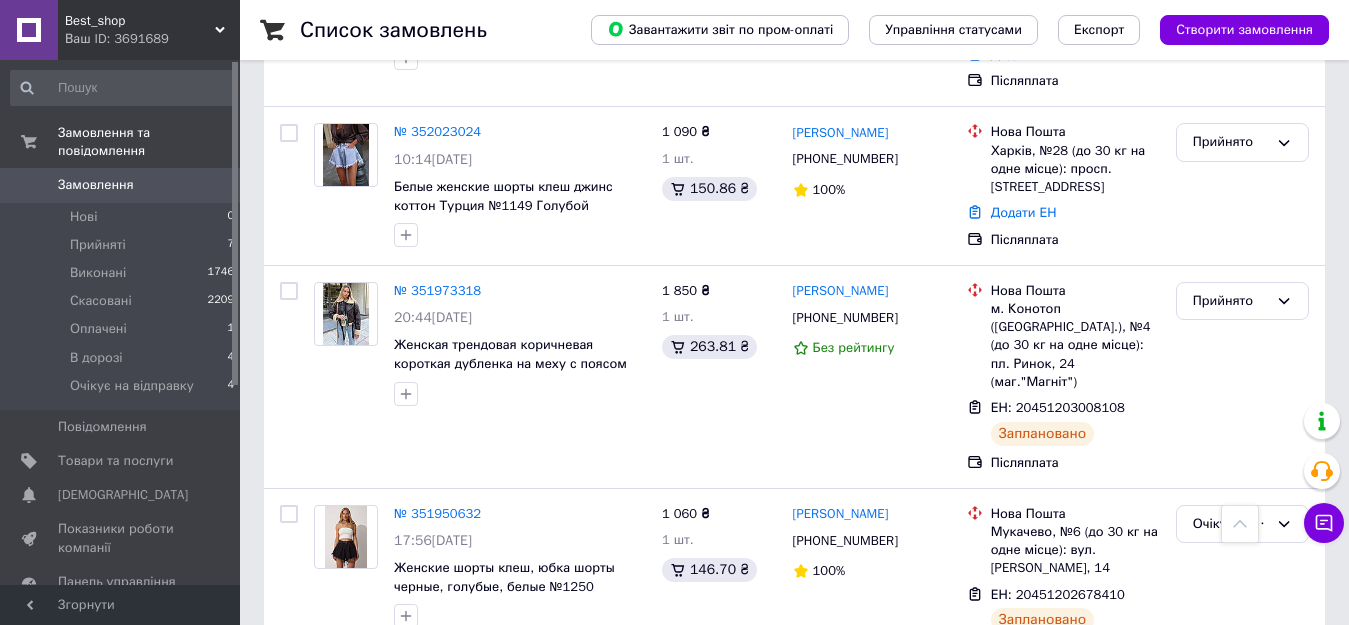 scroll, scrollTop: 732, scrollLeft: 0, axis: vertical 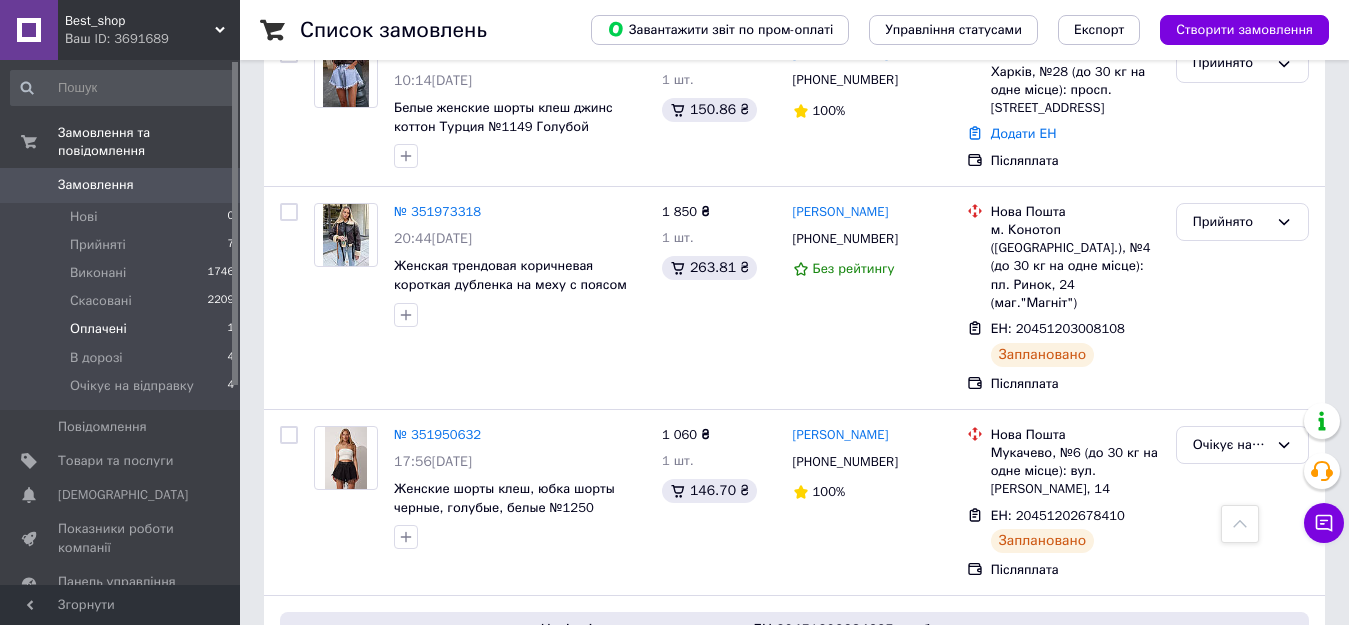 click on "Оплачені 1" at bounding box center [123, 329] 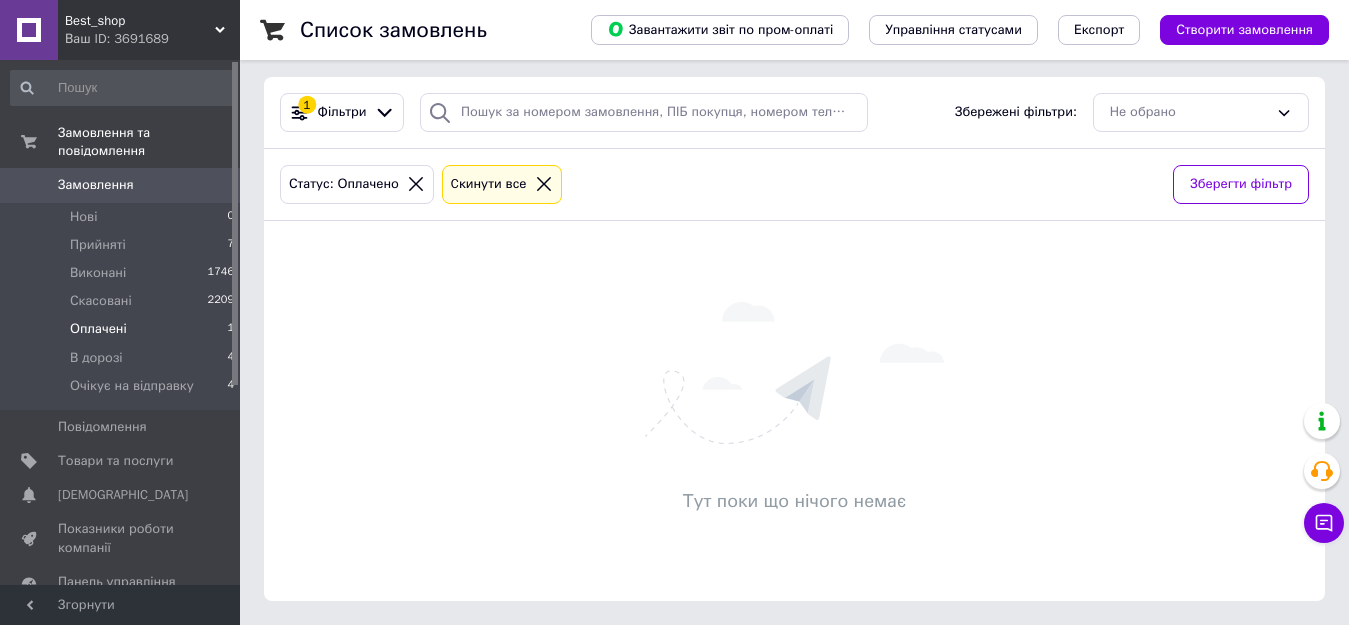 scroll, scrollTop: 0, scrollLeft: 0, axis: both 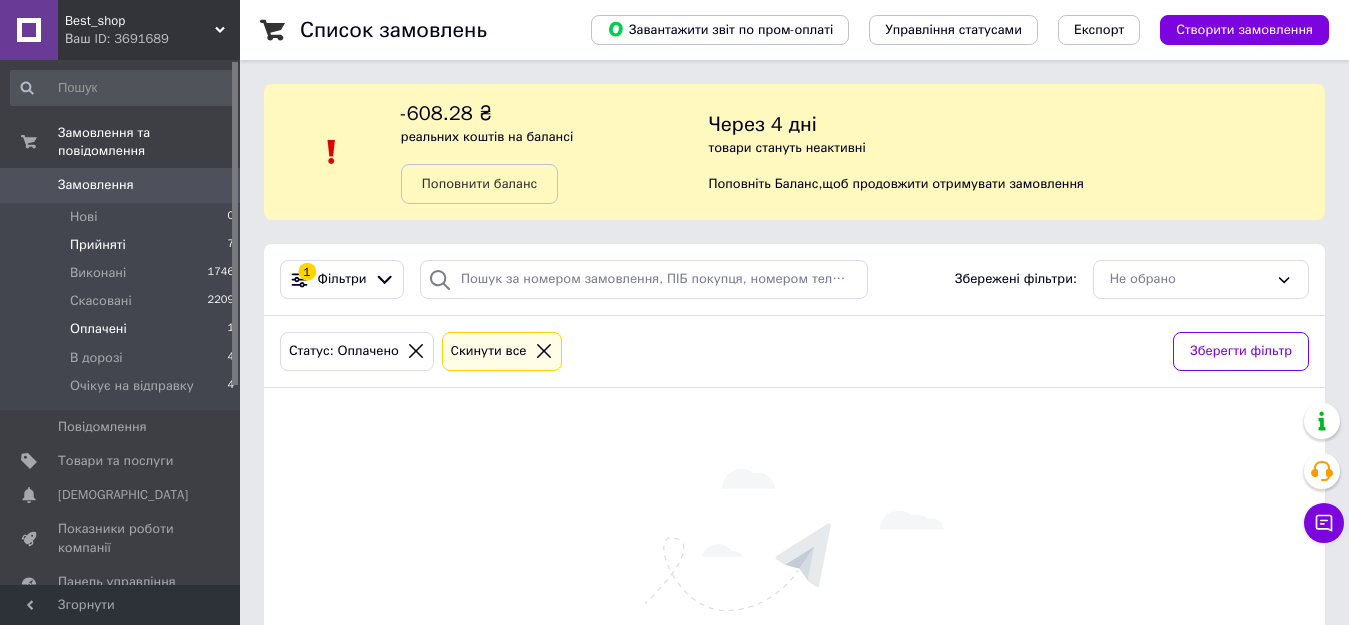 click on "Прийняті 7" at bounding box center [123, 245] 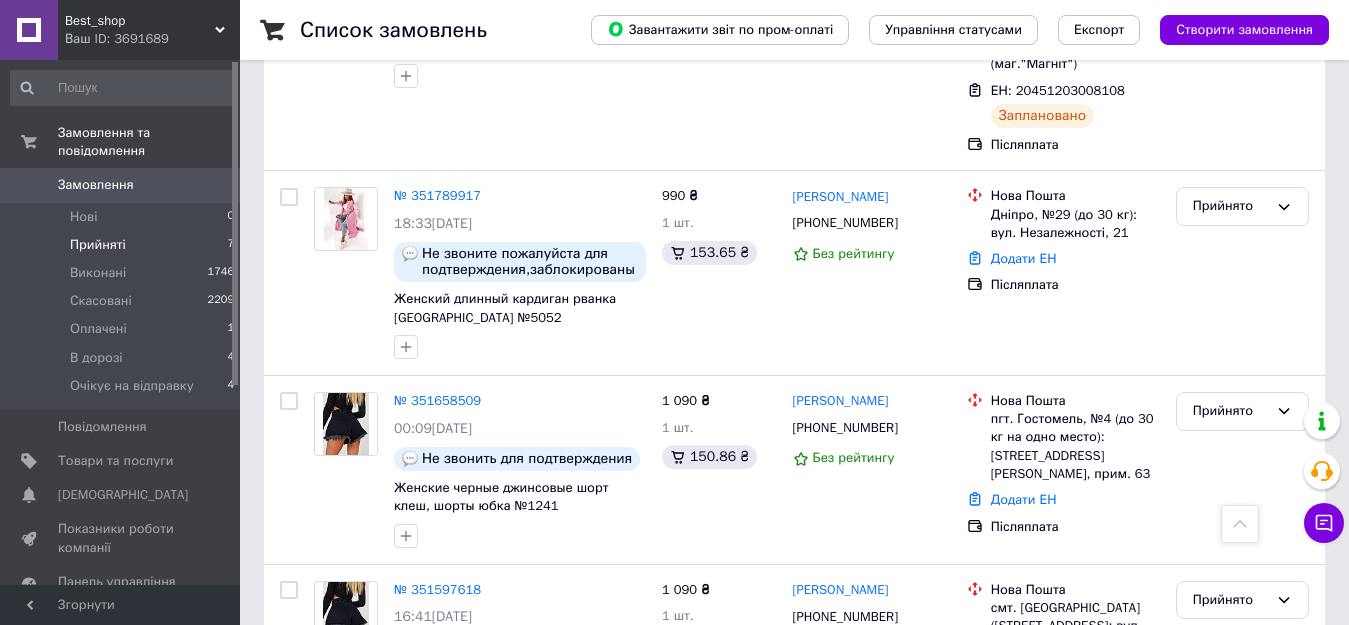 scroll, scrollTop: 1033, scrollLeft: 0, axis: vertical 